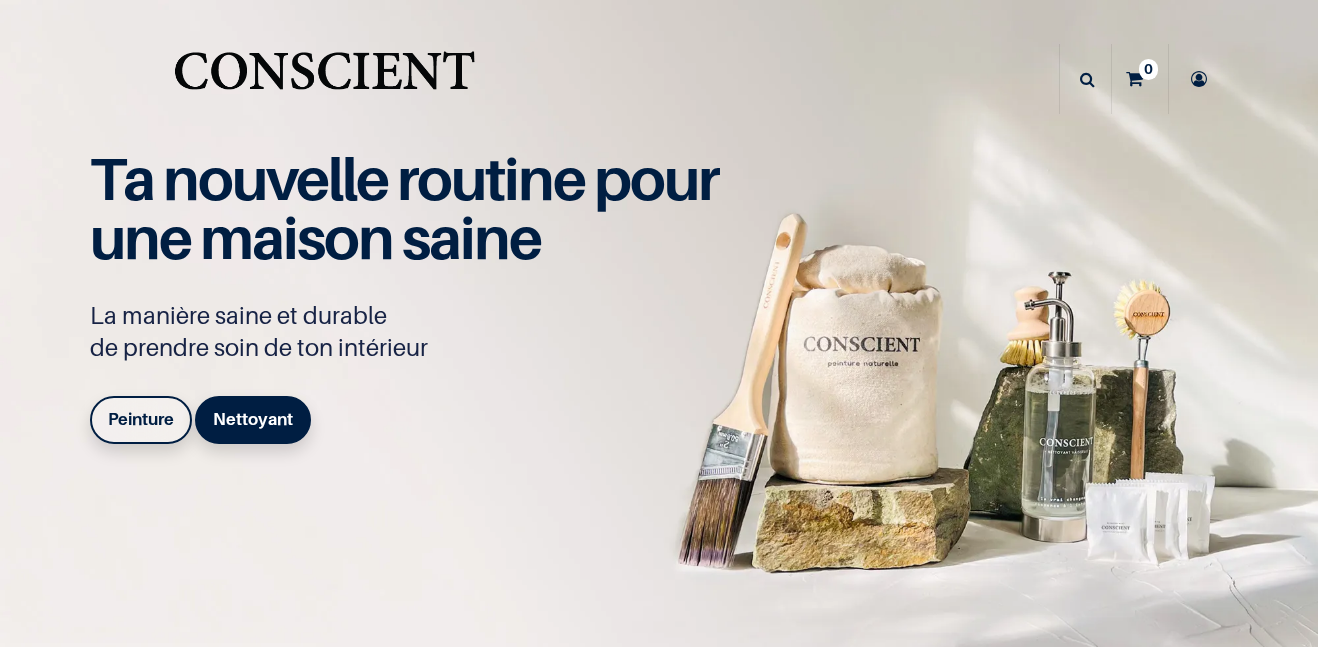 click on "0" at bounding box center [1148, 69] 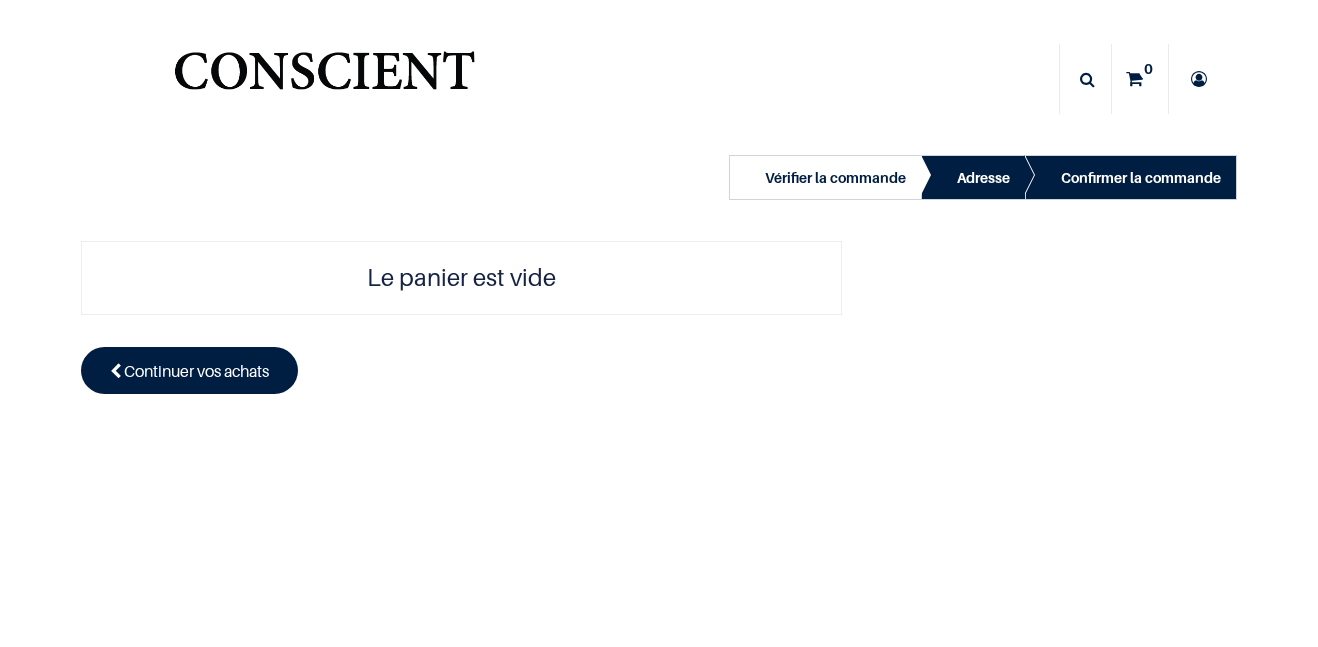 scroll, scrollTop: 0, scrollLeft: 0, axis: both 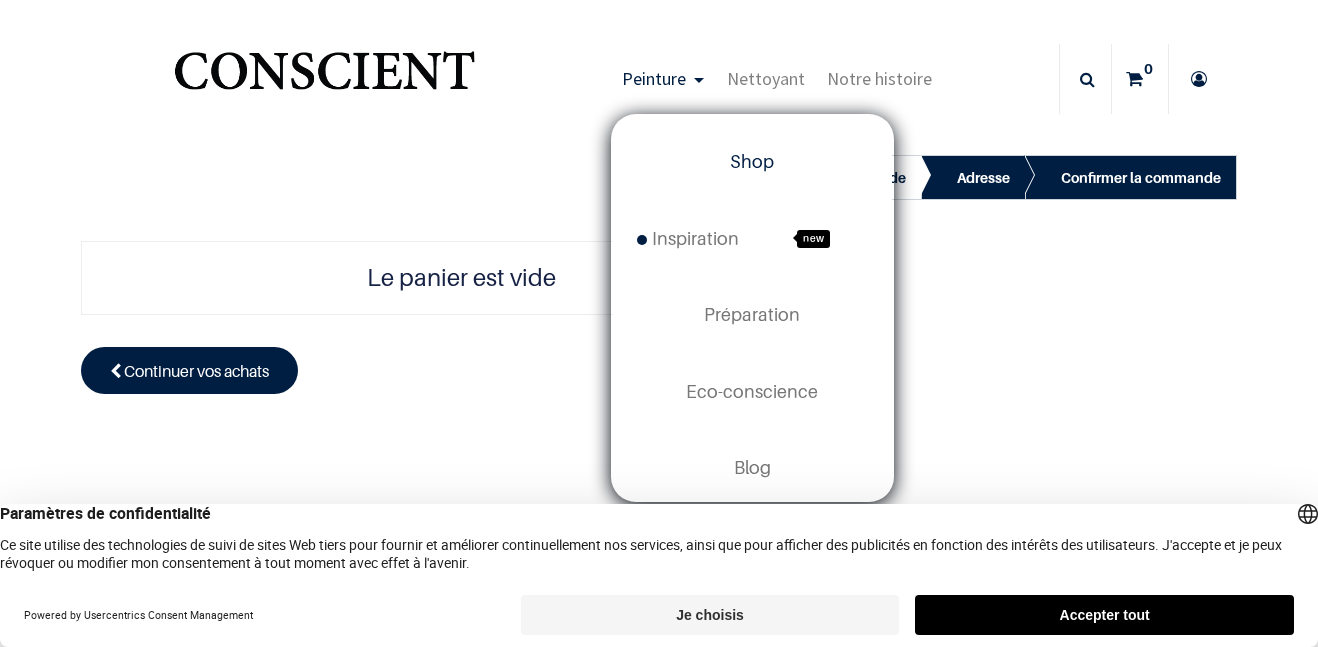 click on "Shop" at bounding box center (752, 162) 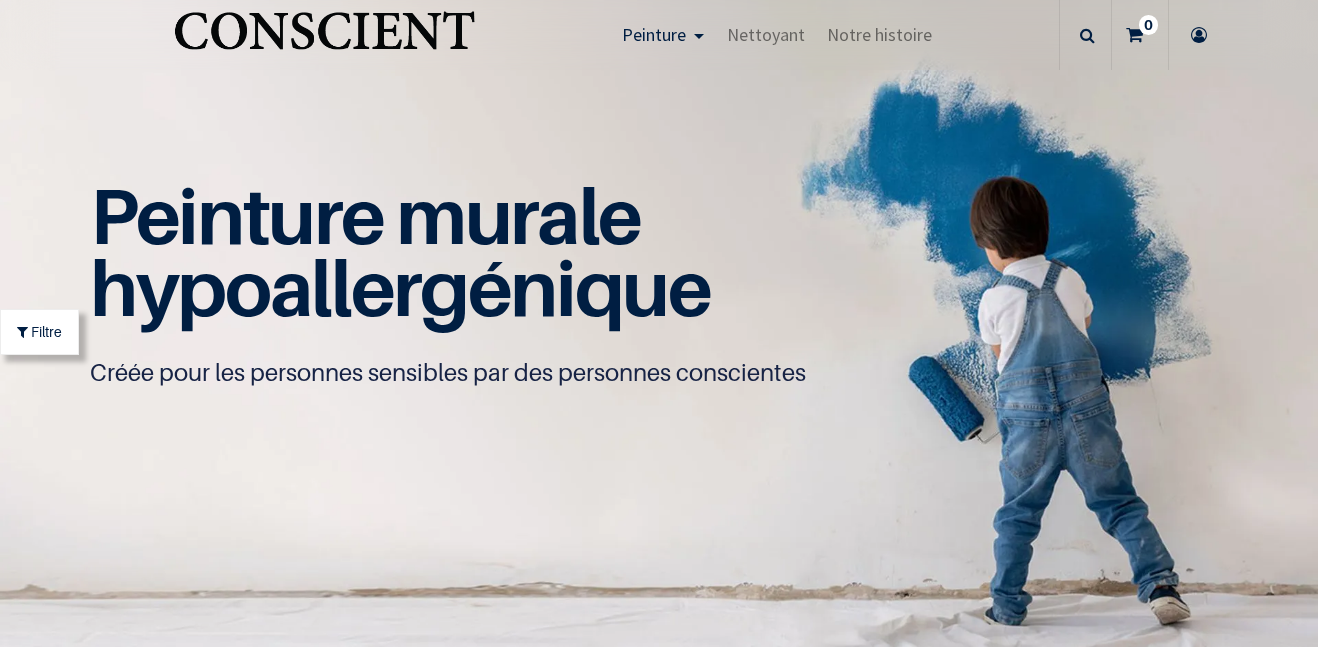 scroll, scrollTop: 0, scrollLeft: 0, axis: both 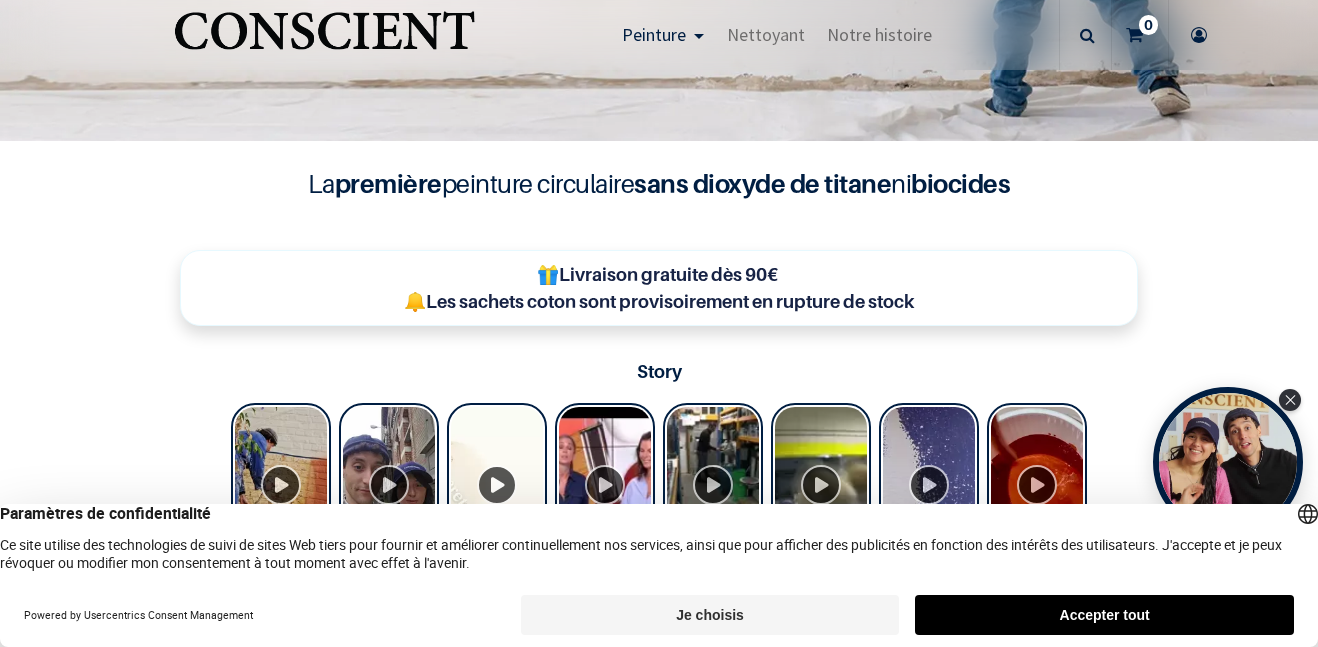 click on "Accepter tout" at bounding box center (1104, 615) 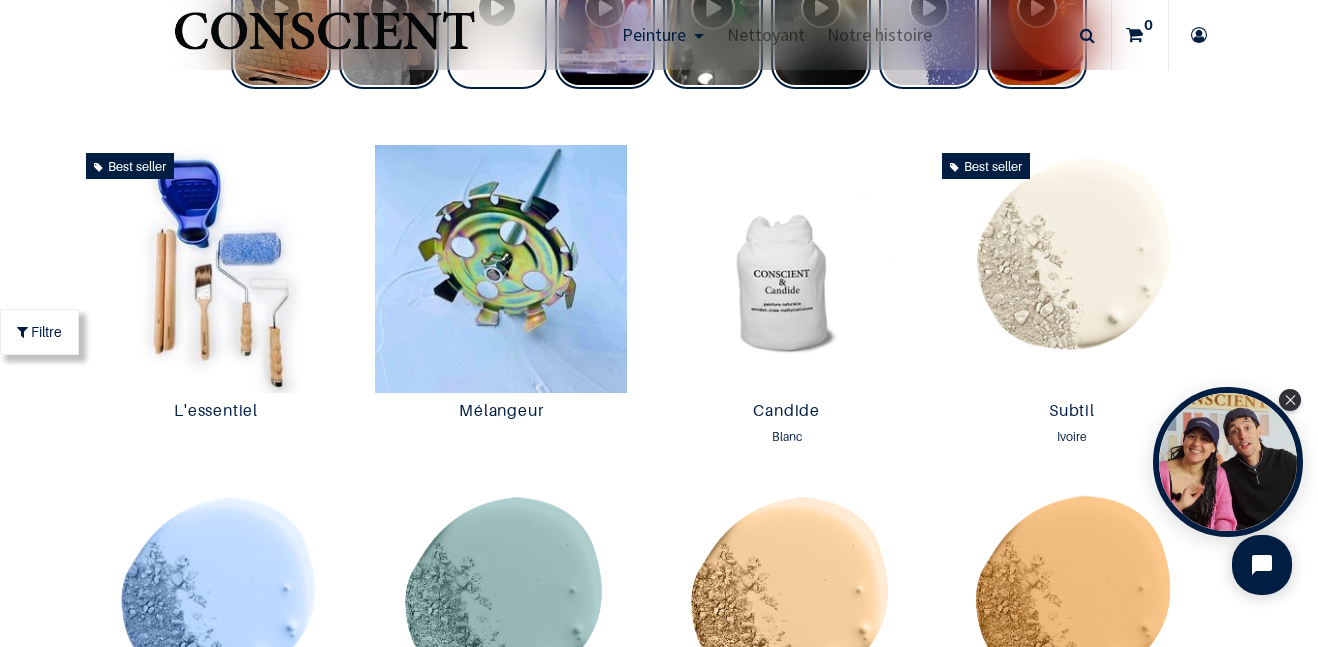 scroll, scrollTop: 987, scrollLeft: 0, axis: vertical 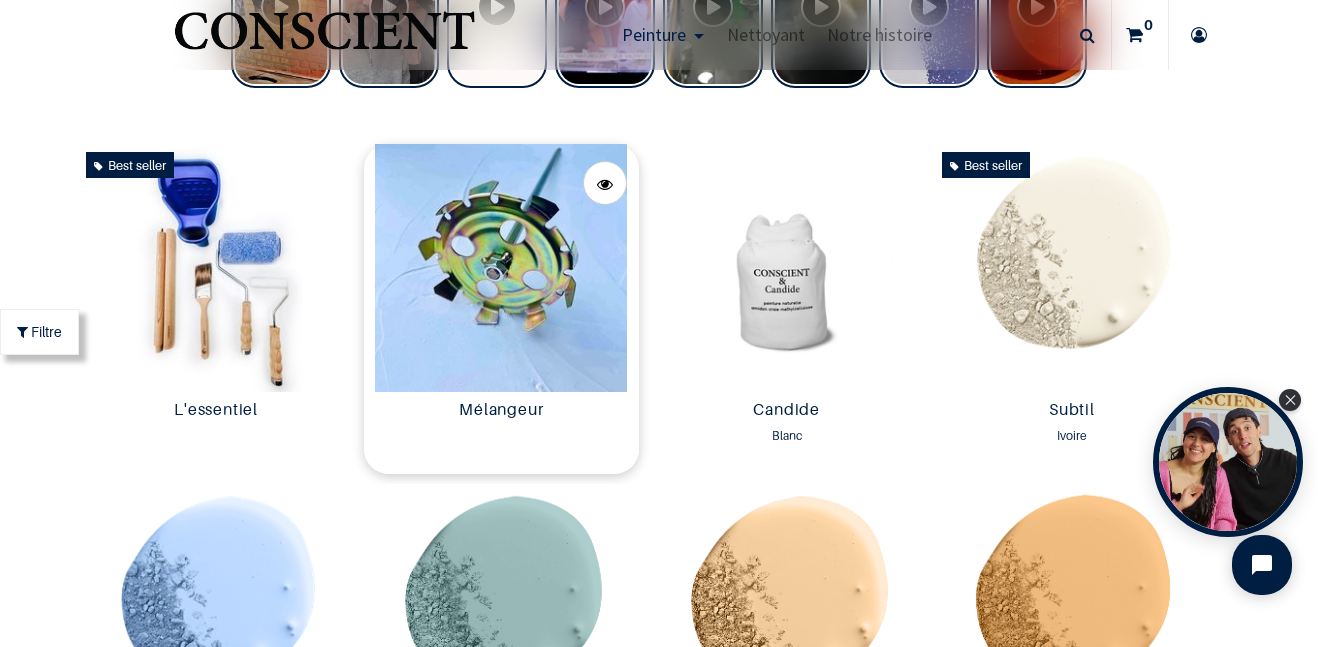 click at bounding box center [501, 268] 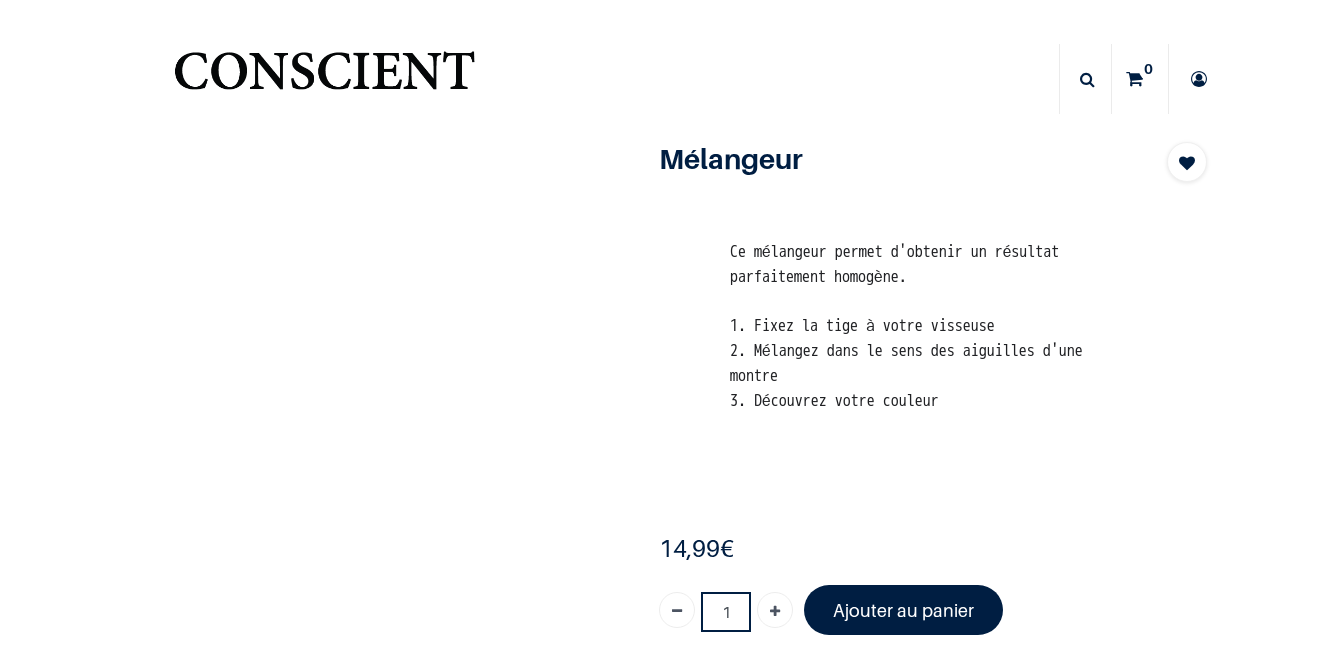 scroll, scrollTop: 0, scrollLeft: 0, axis: both 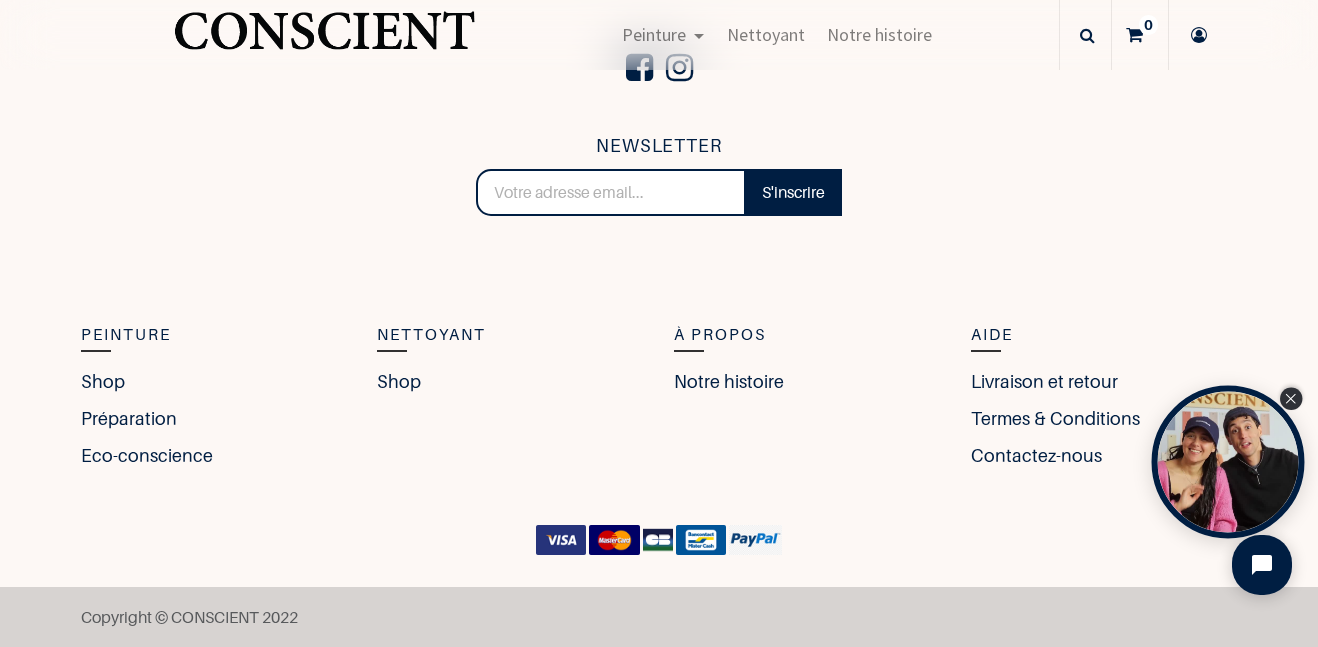 click 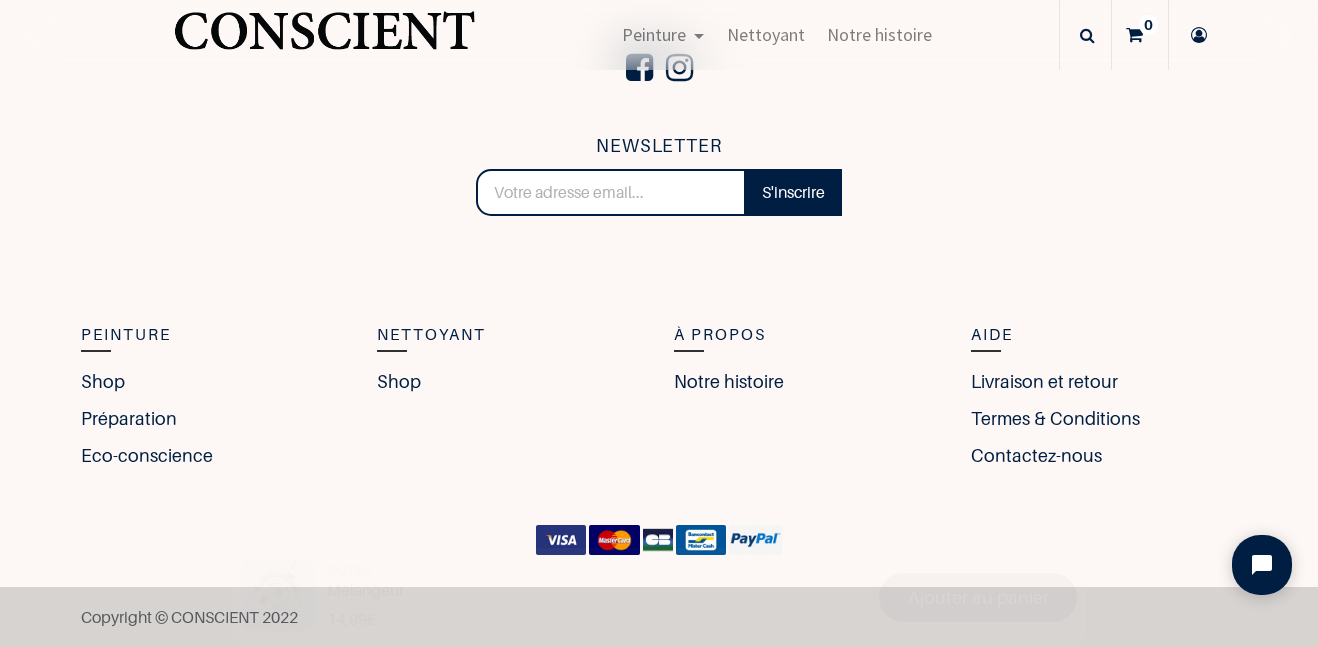 scroll, scrollTop: 735, scrollLeft: 0, axis: vertical 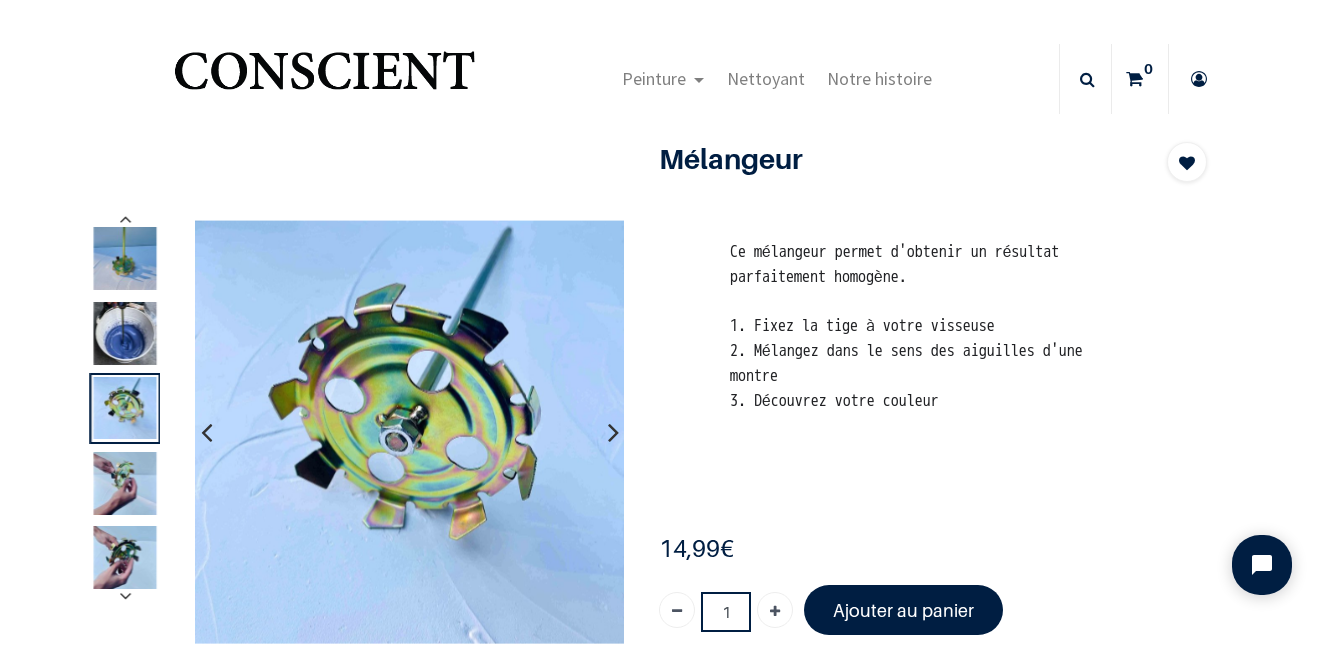 click at bounding box center (125, 258) 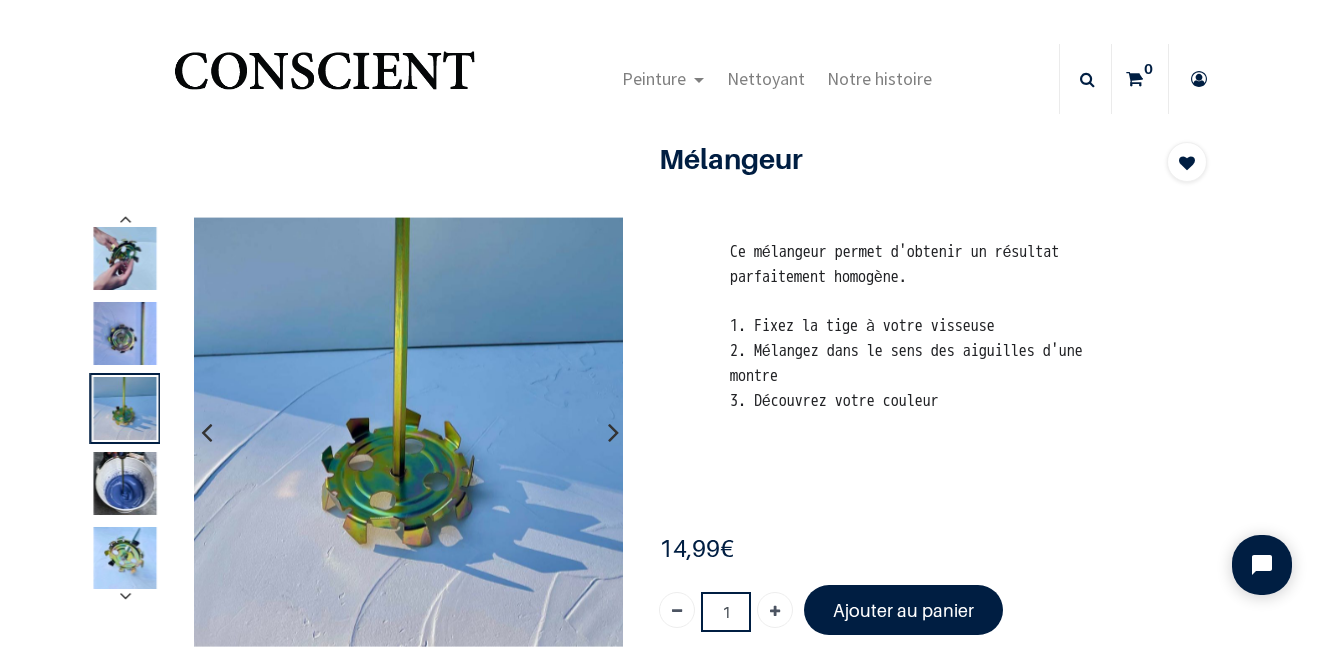 click at bounding box center [613, 432] 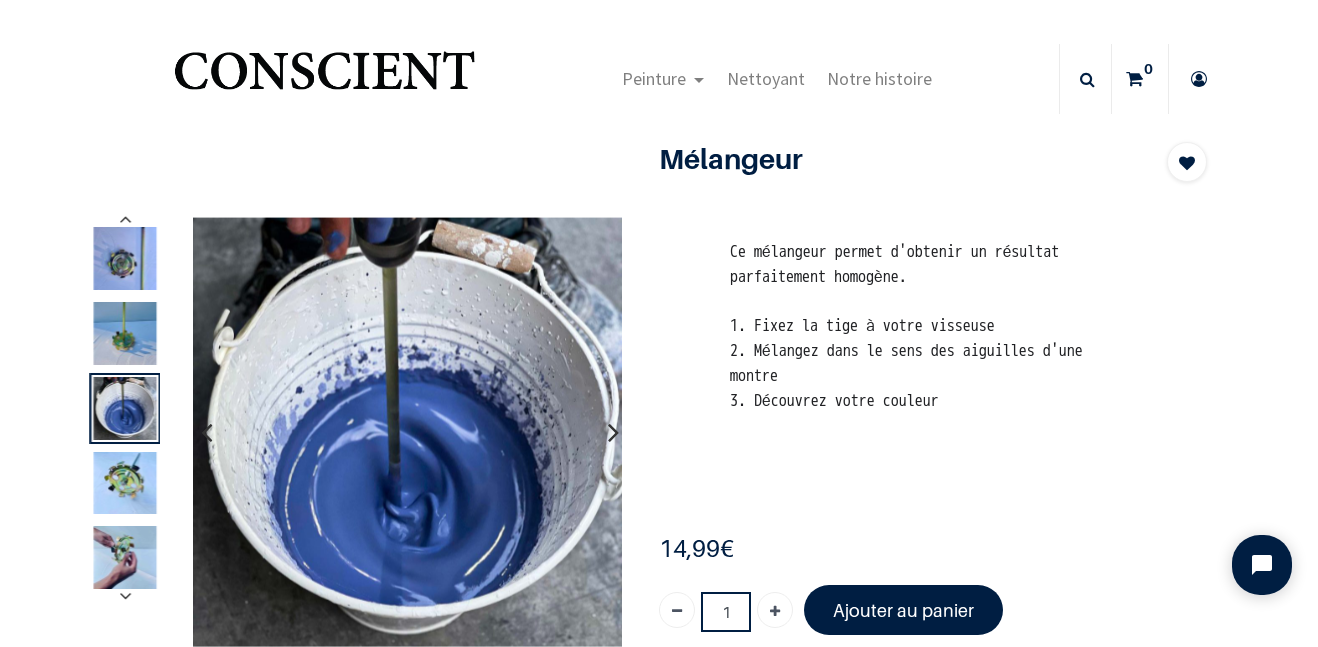 click at bounding box center [613, 432] 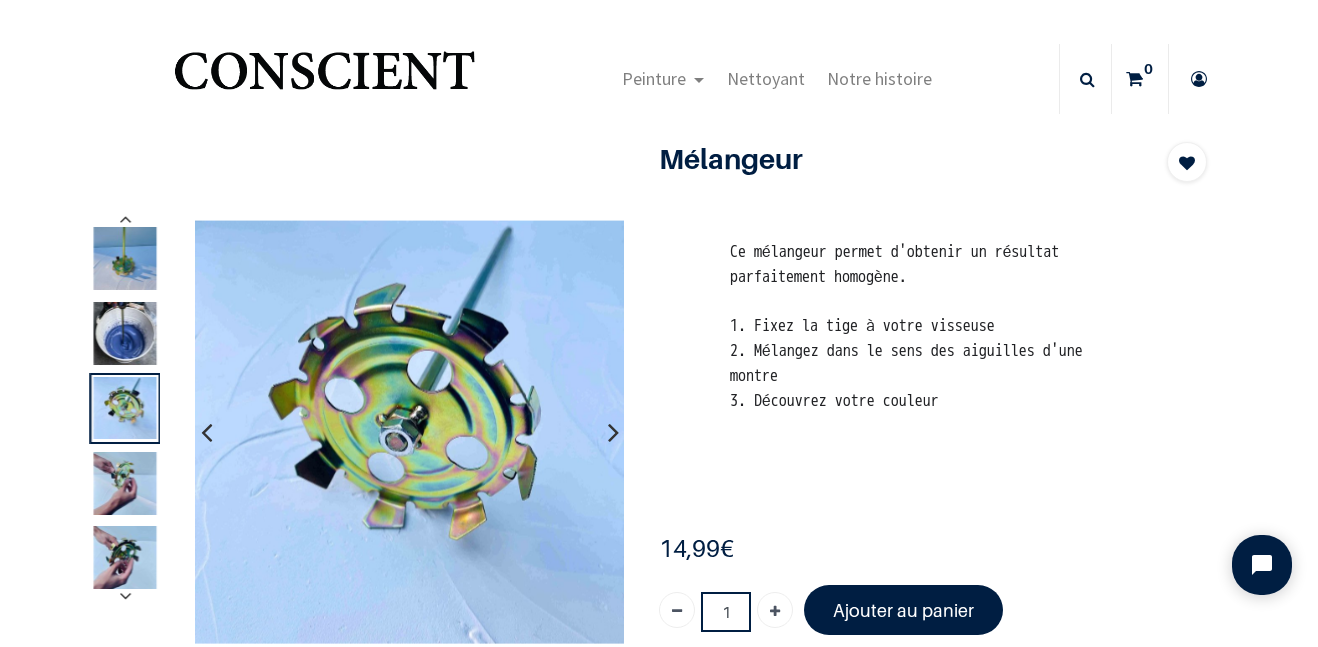 click at bounding box center [206, 432] 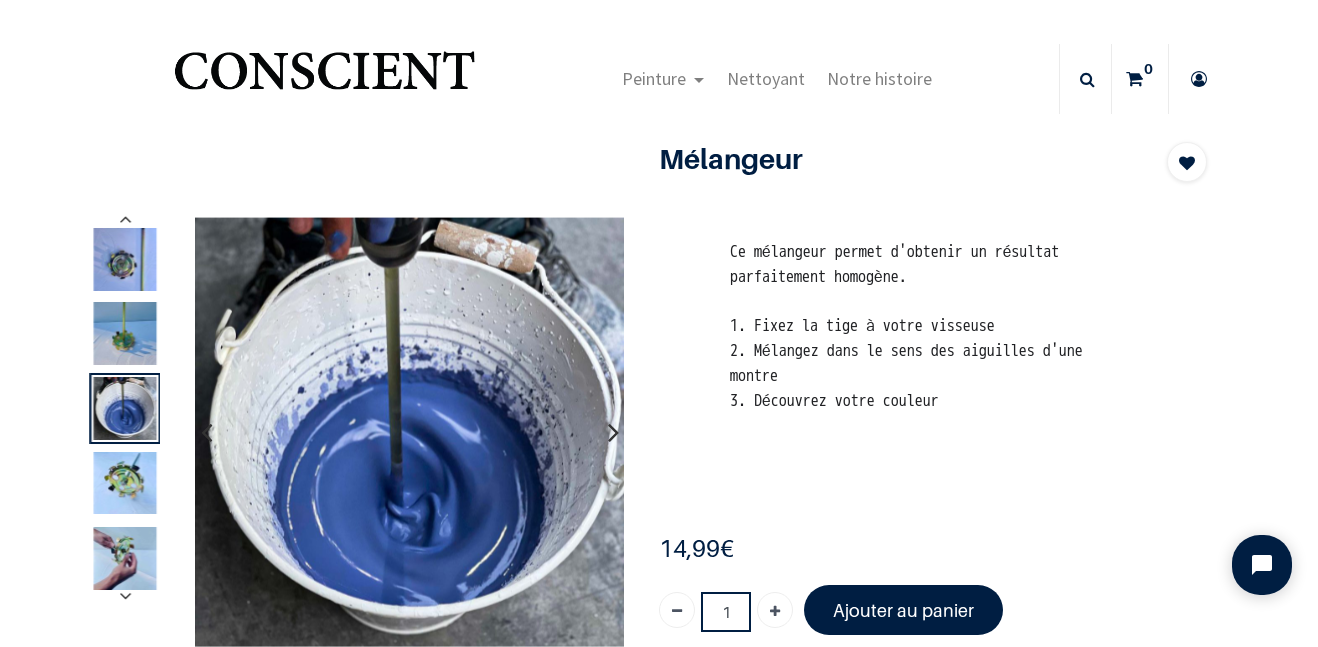 click at bounding box center [206, 432] 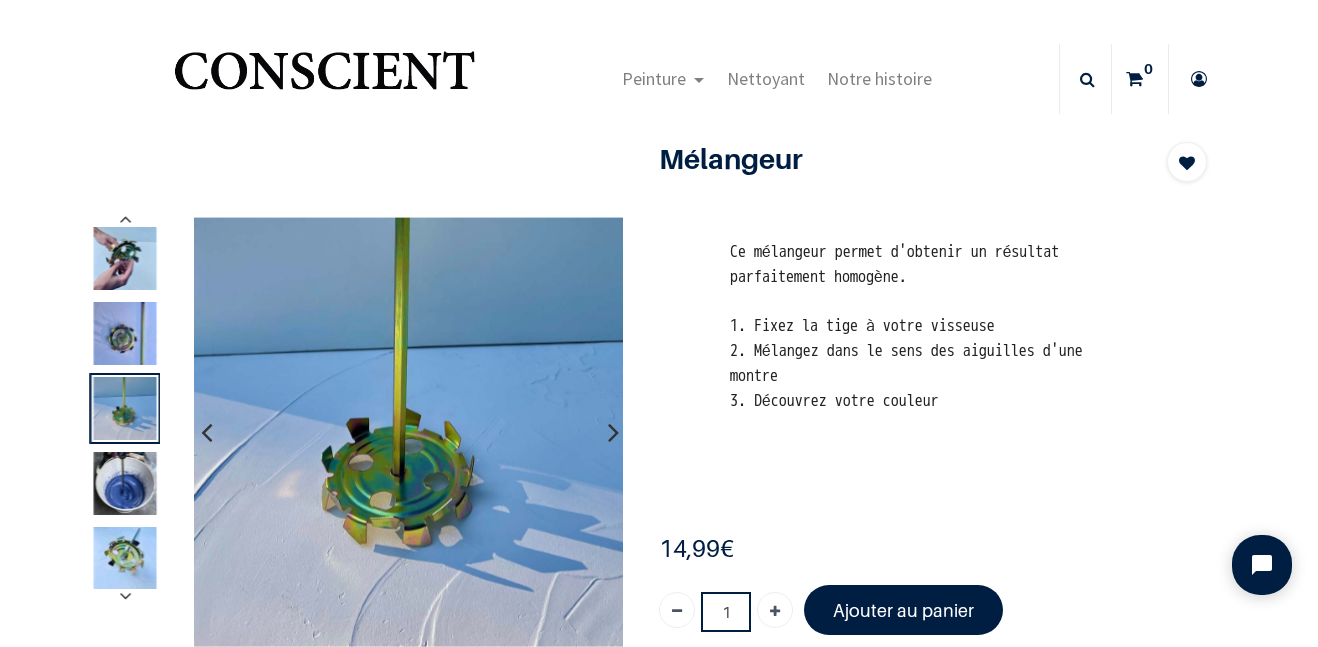 click at bounding box center (206, 432) 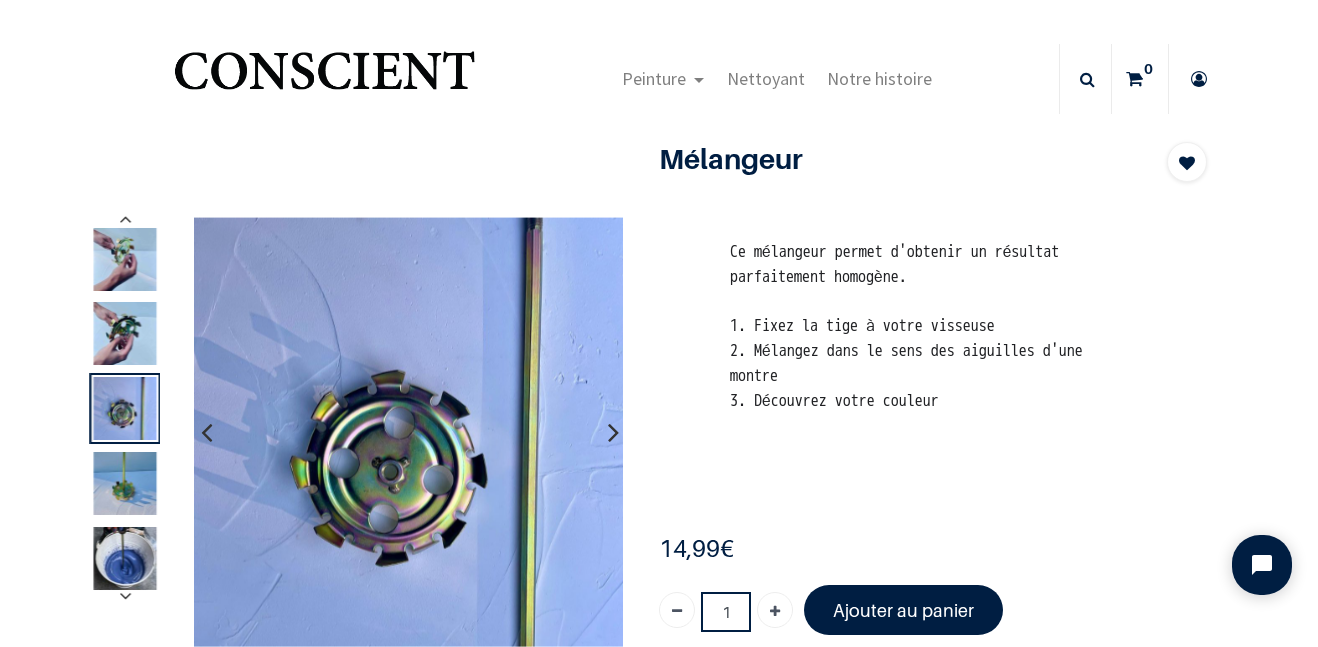 click at bounding box center (206, 432) 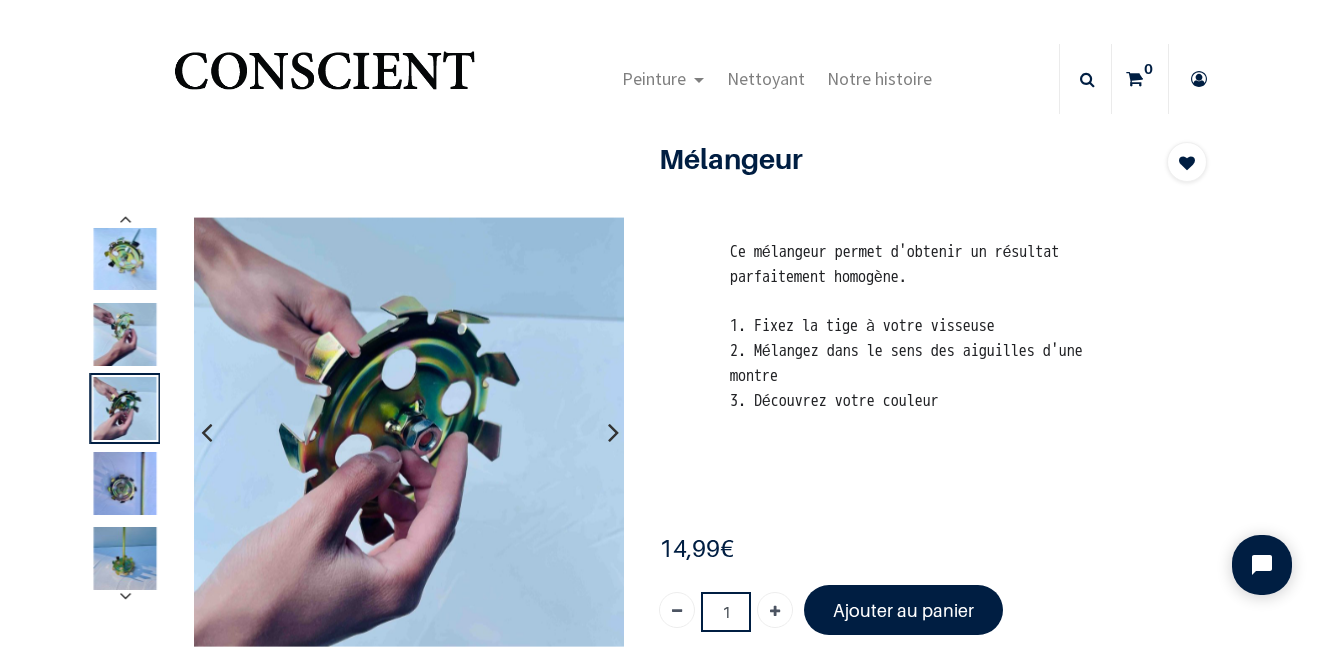 click at bounding box center [206, 432] 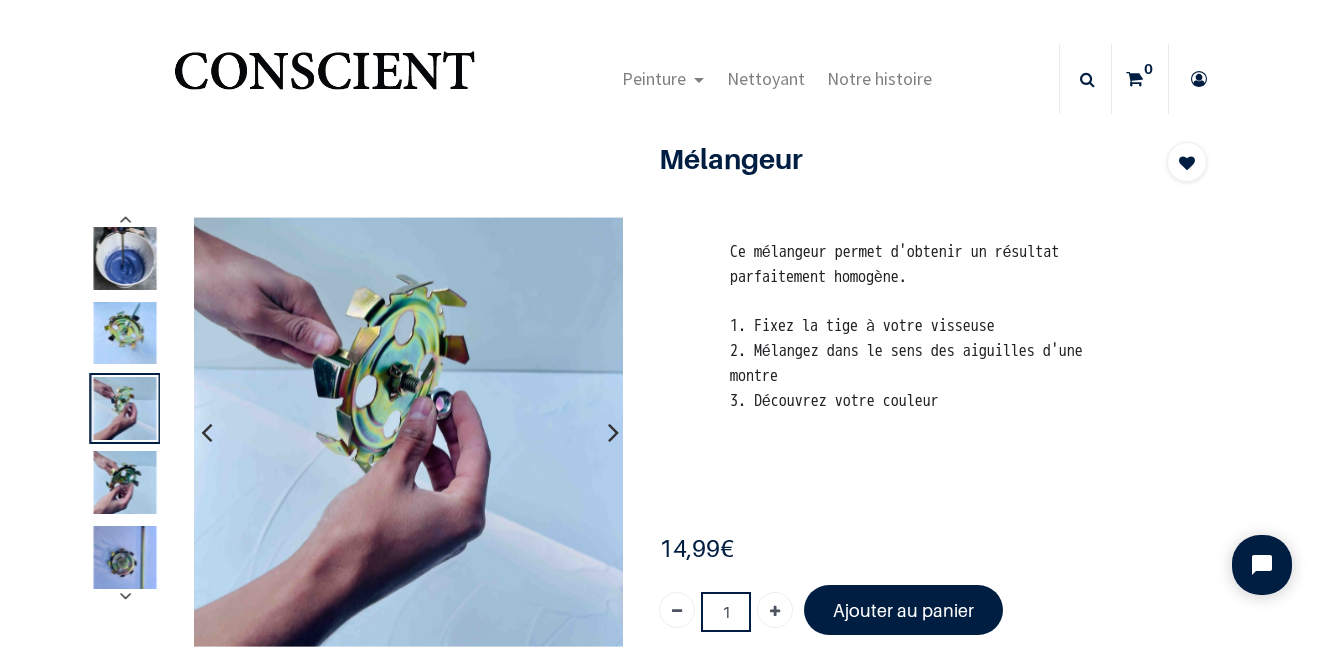 click at bounding box center [206, 432] 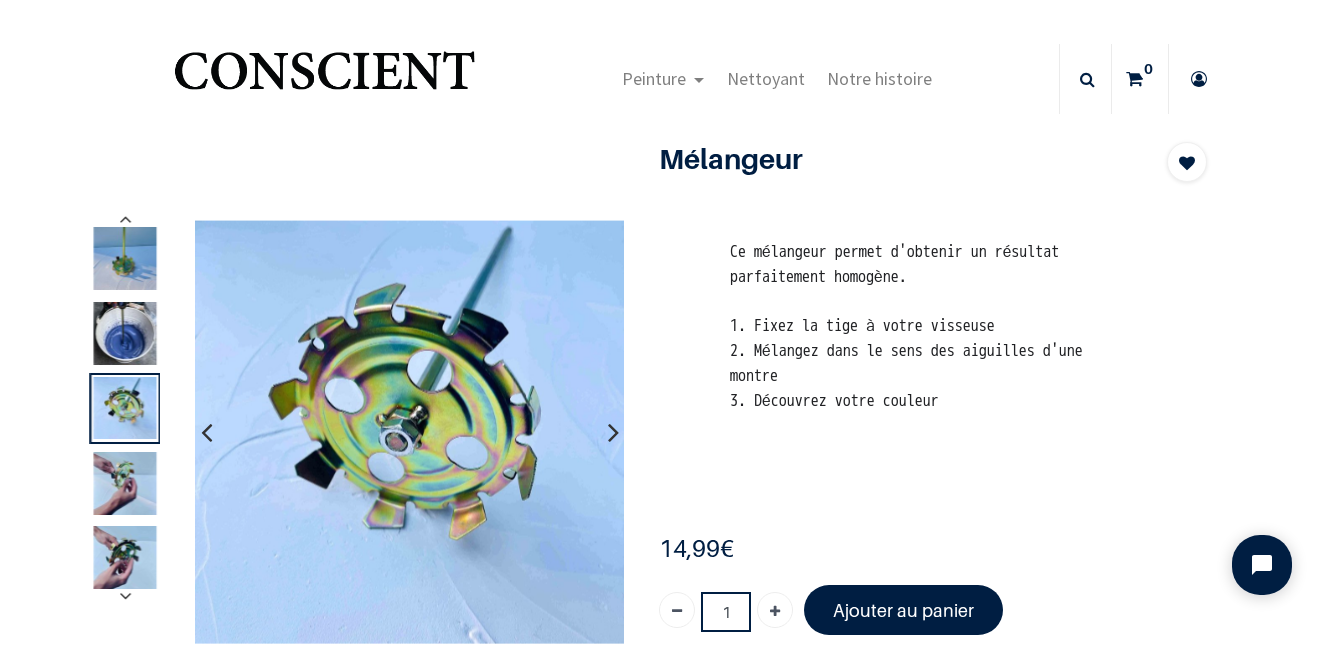 click at bounding box center [206, 432] 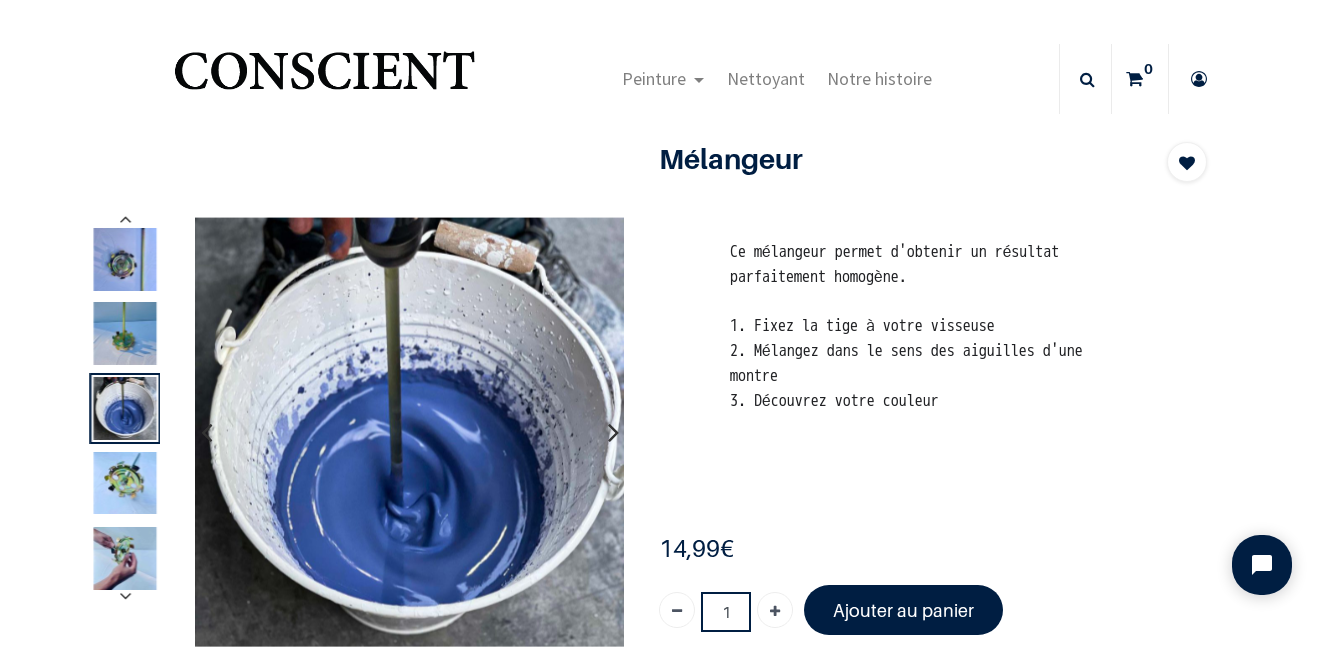 click at bounding box center [206, 432] 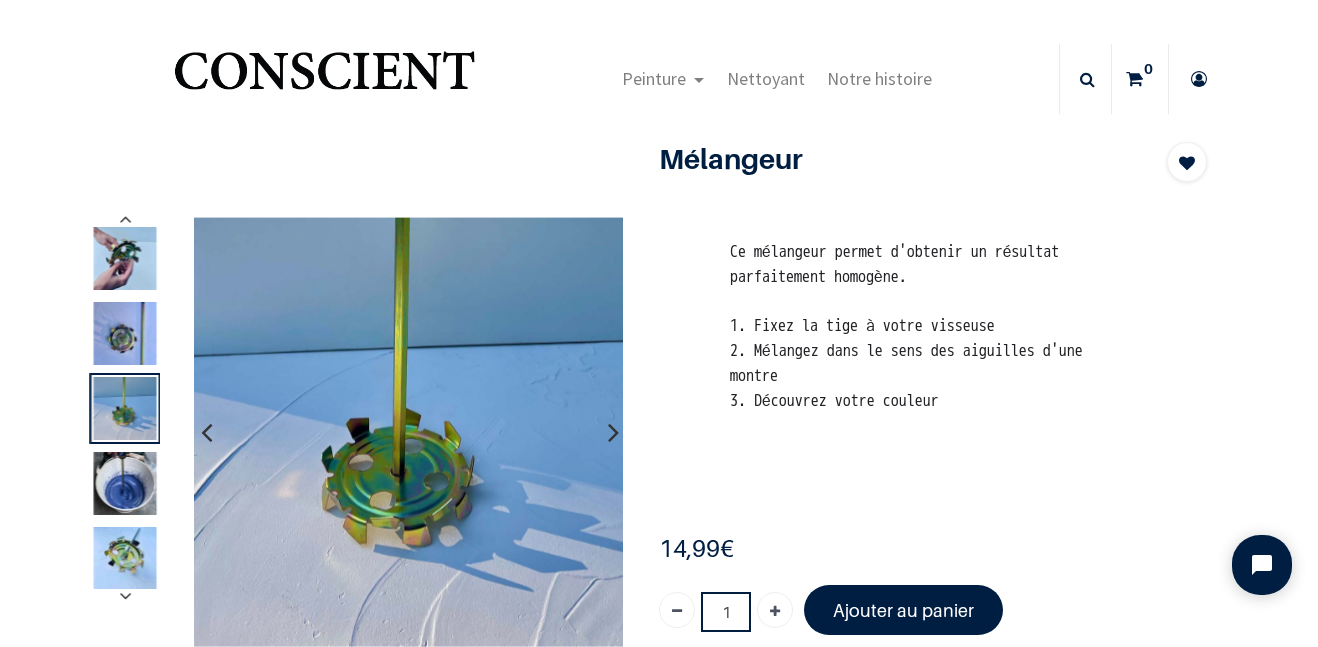 click at bounding box center (613, 432) 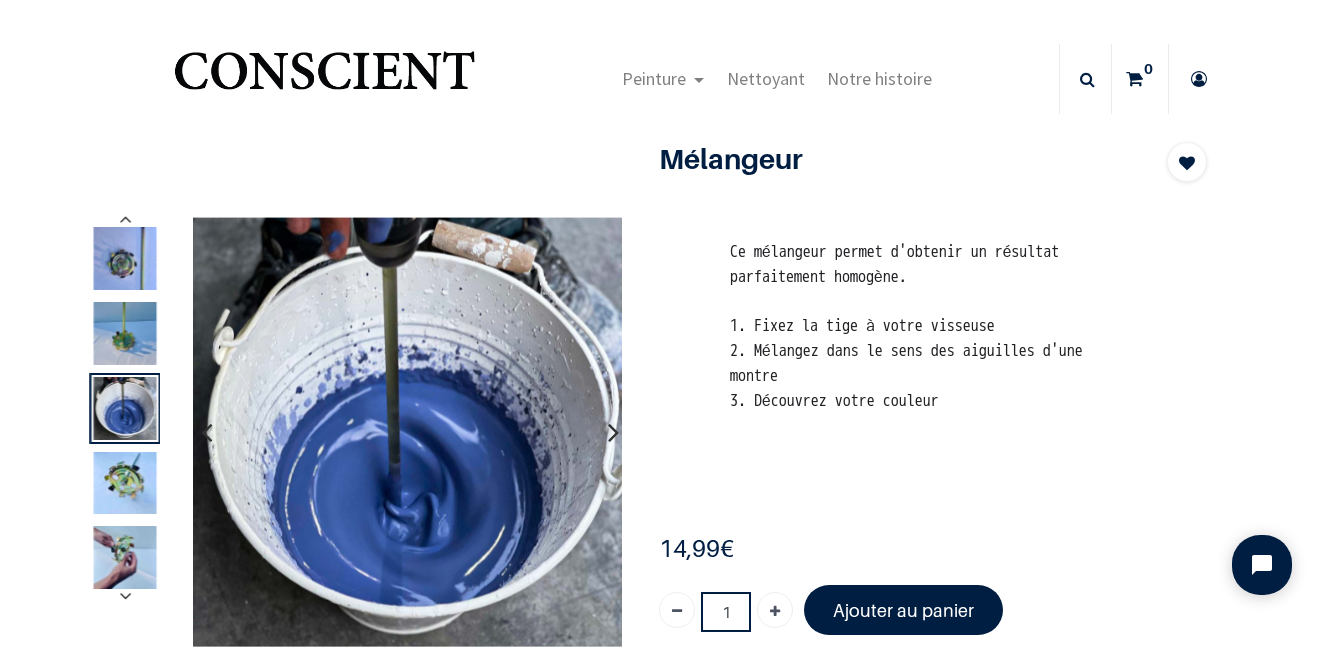 click at bounding box center (613, 432) 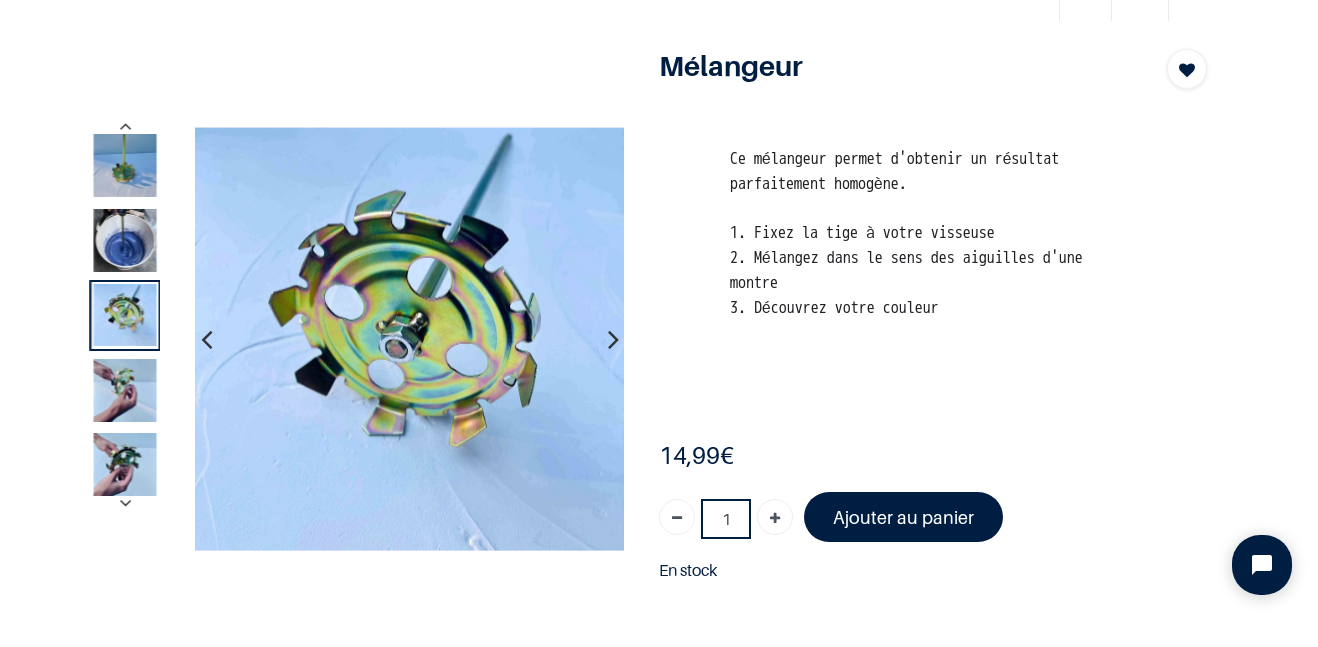 scroll, scrollTop: 94, scrollLeft: 0, axis: vertical 